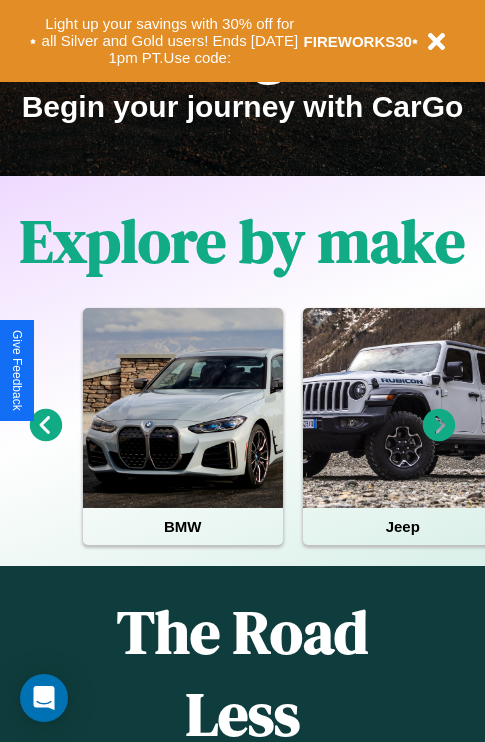 scroll, scrollTop: 817, scrollLeft: 0, axis: vertical 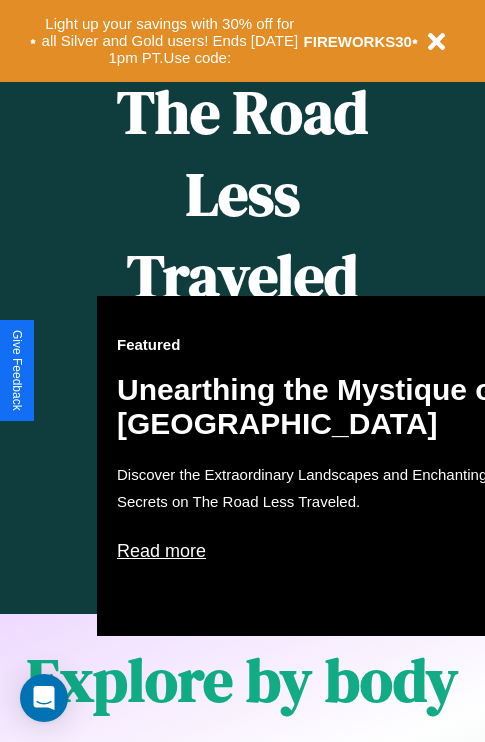 click on "Featured Unearthing the Mystique of [GEOGRAPHIC_DATA] Discover the Extraordinary Landscapes and Enchanting Secrets on The Road Less Traveled. Read more" at bounding box center [317, 466] 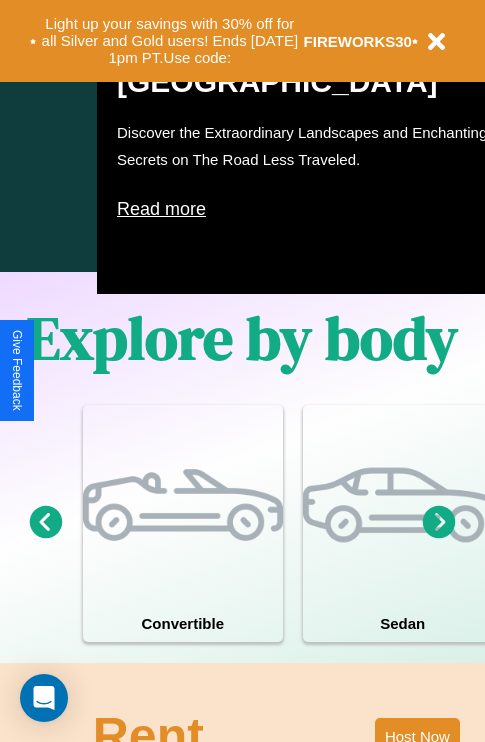 scroll, scrollTop: 1558, scrollLeft: 0, axis: vertical 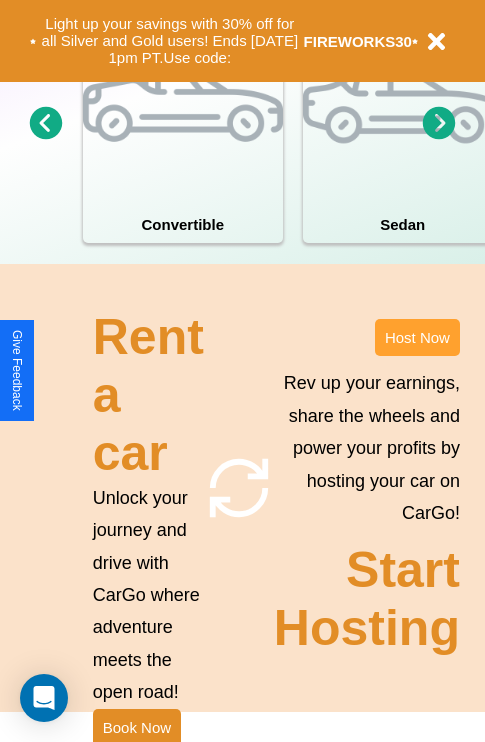click on "Host Now" at bounding box center (417, 337) 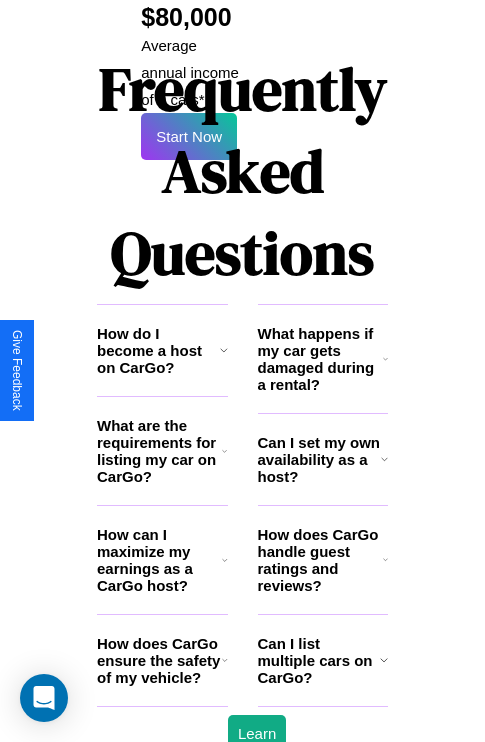 scroll, scrollTop: 3255, scrollLeft: 0, axis: vertical 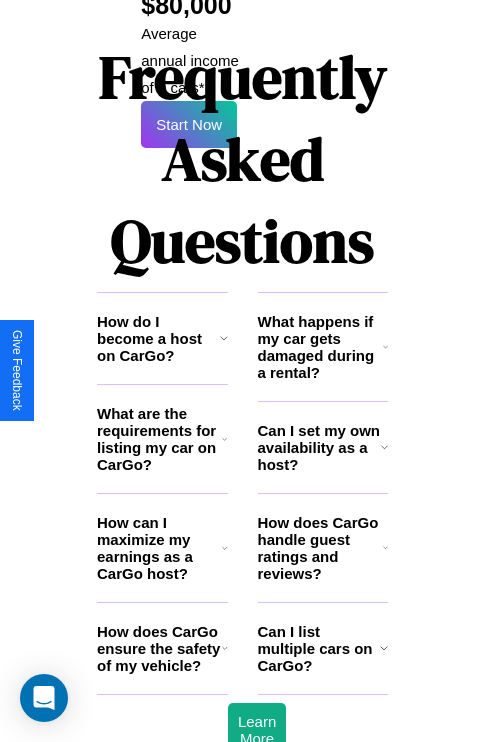 click 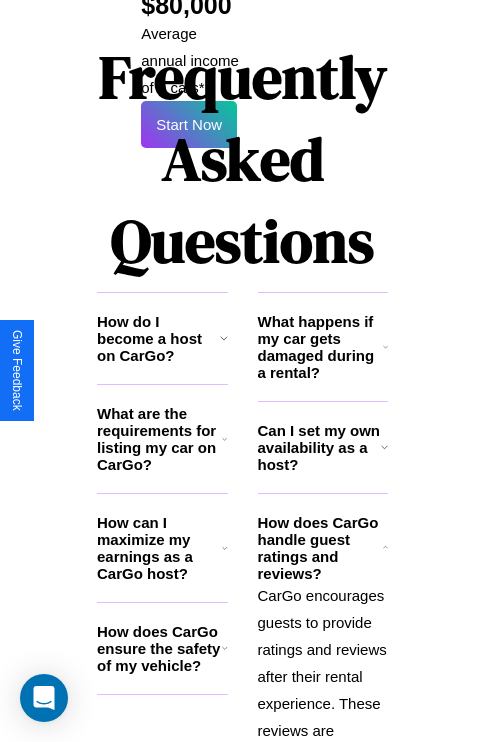 click 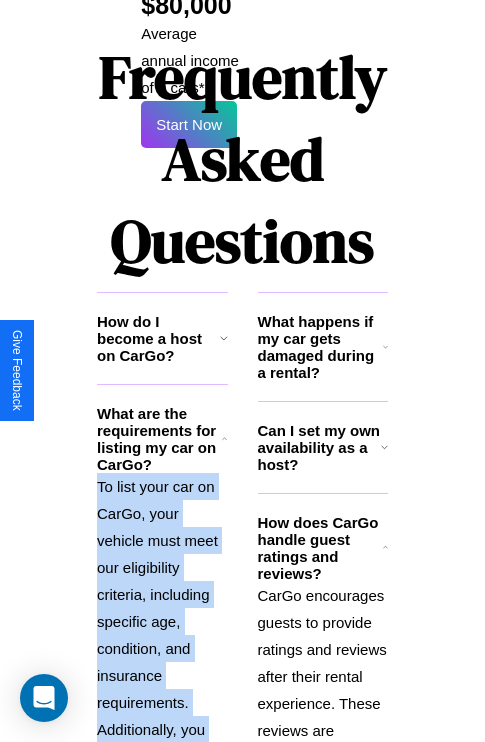 scroll, scrollTop: 3571, scrollLeft: 0, axis: vertical 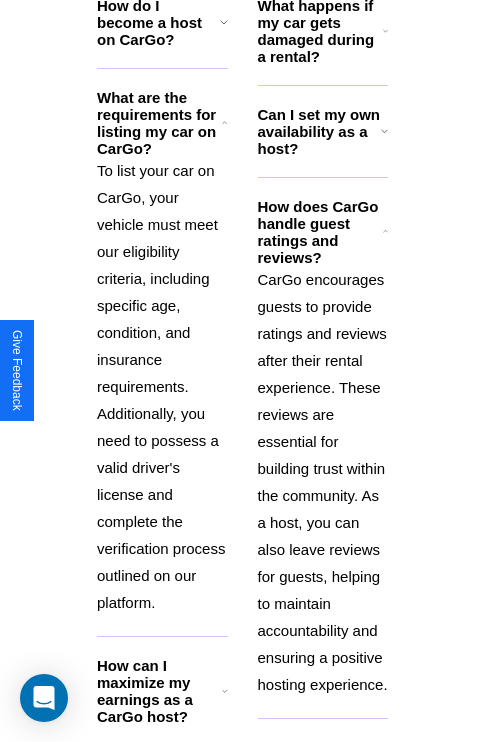 click 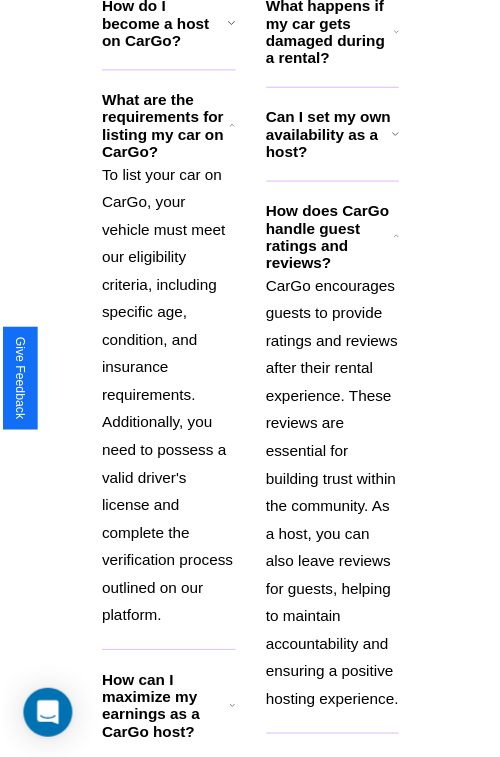 scroll, scrollTop: 35, scrollLeft: 0, axis: vertical 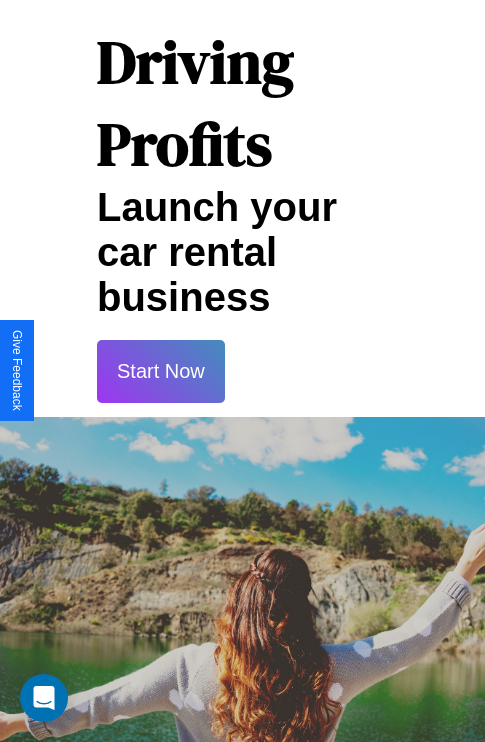 click on "Start Now" at bounding box center (161, 371) 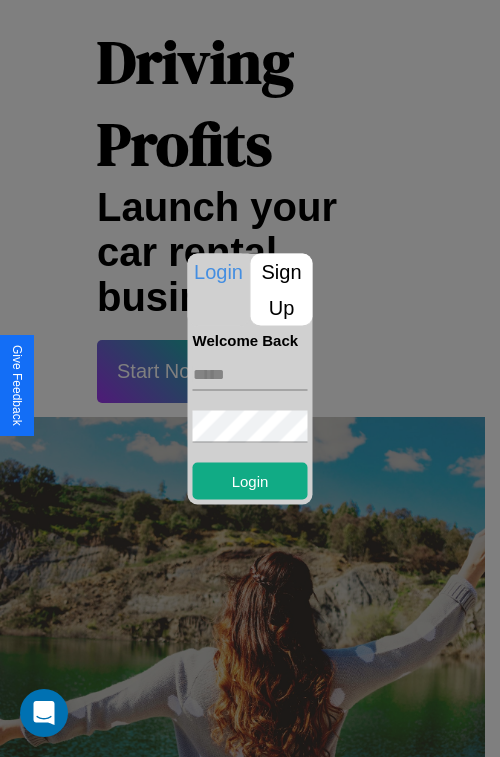 click on "Sign Up" at bounding box center [282, 289] 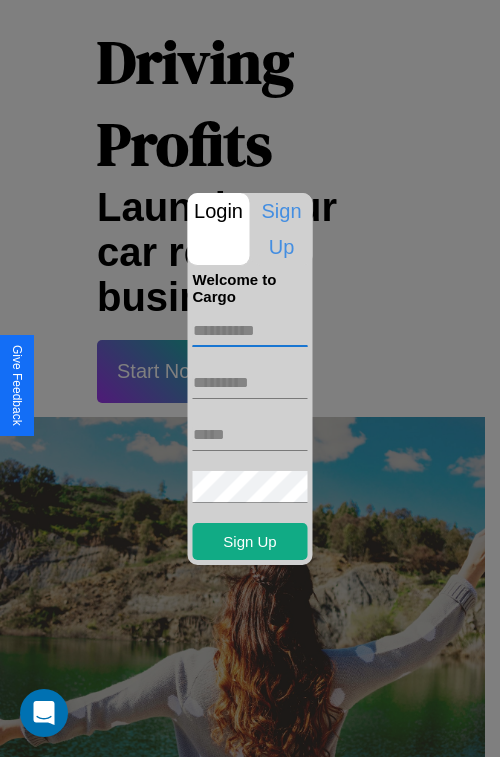 click at bounding box center [250, 331] 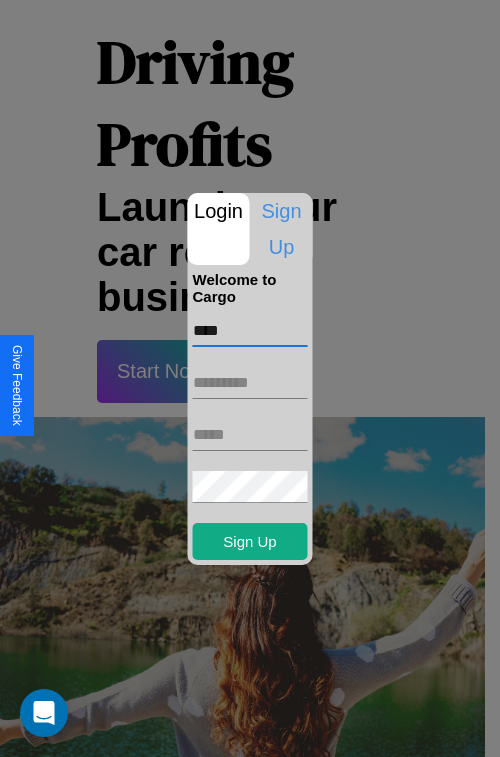 type on "****" 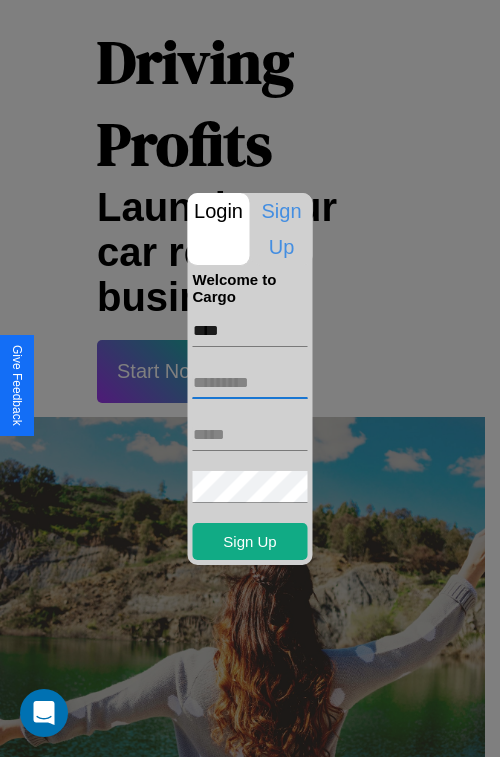 click at bounding box center (250, 383) 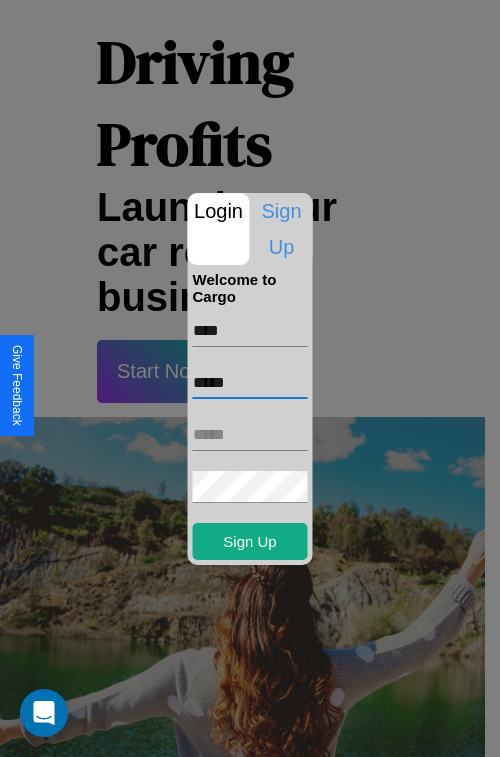 type on "*****" 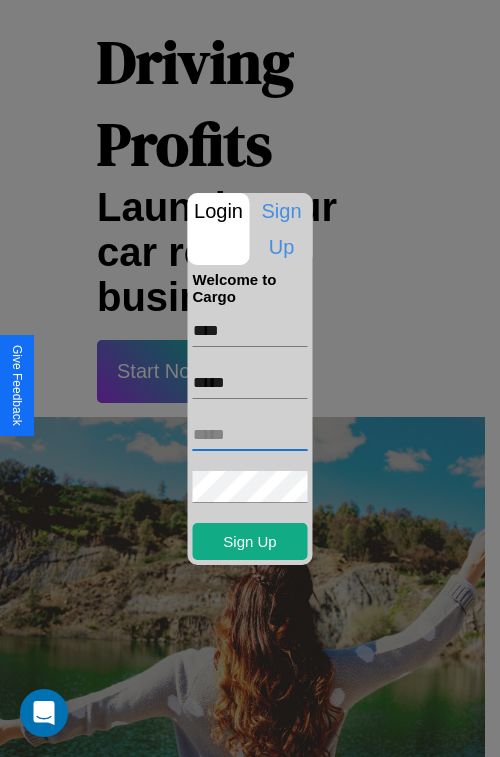 click at bounding box center [250, 435] 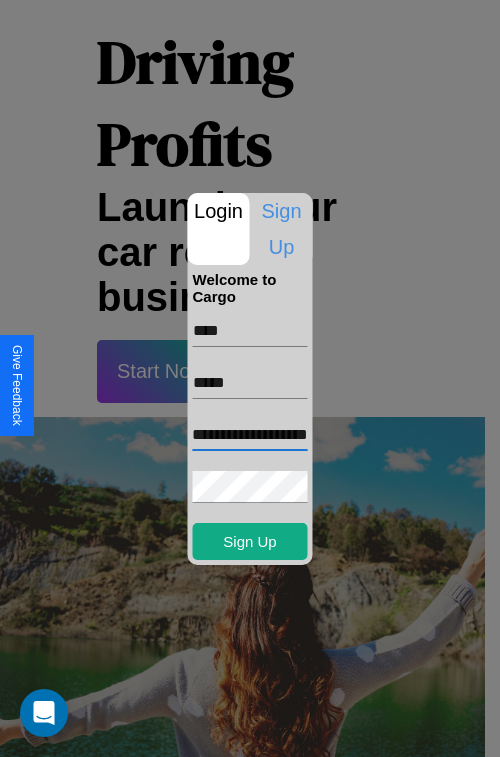 scroll, scrollTop: 0, scrollLeft: 51, axis: horizontal 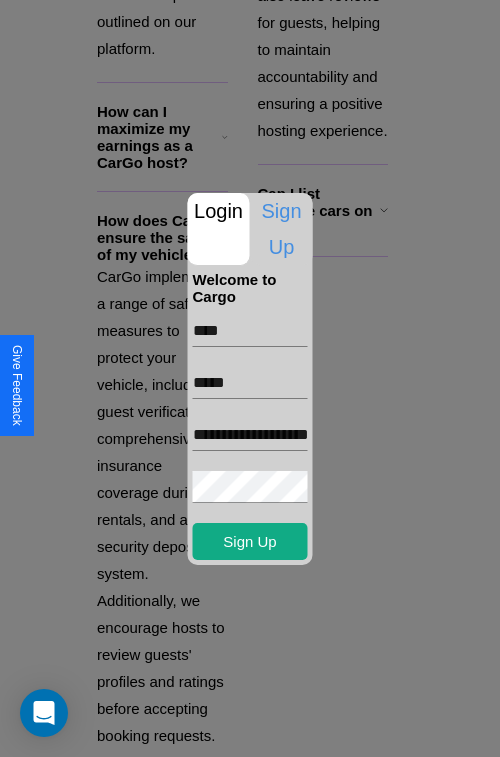 click at bounding box center [250, 378] 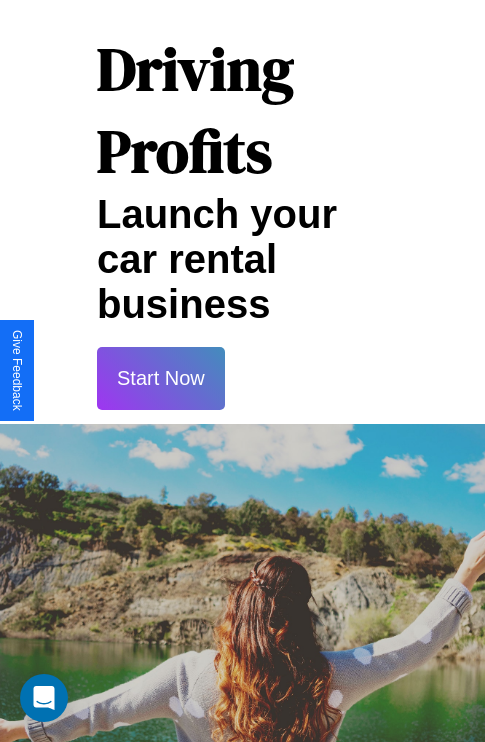 click on "Start Now" at bounding box center (161, 378) 